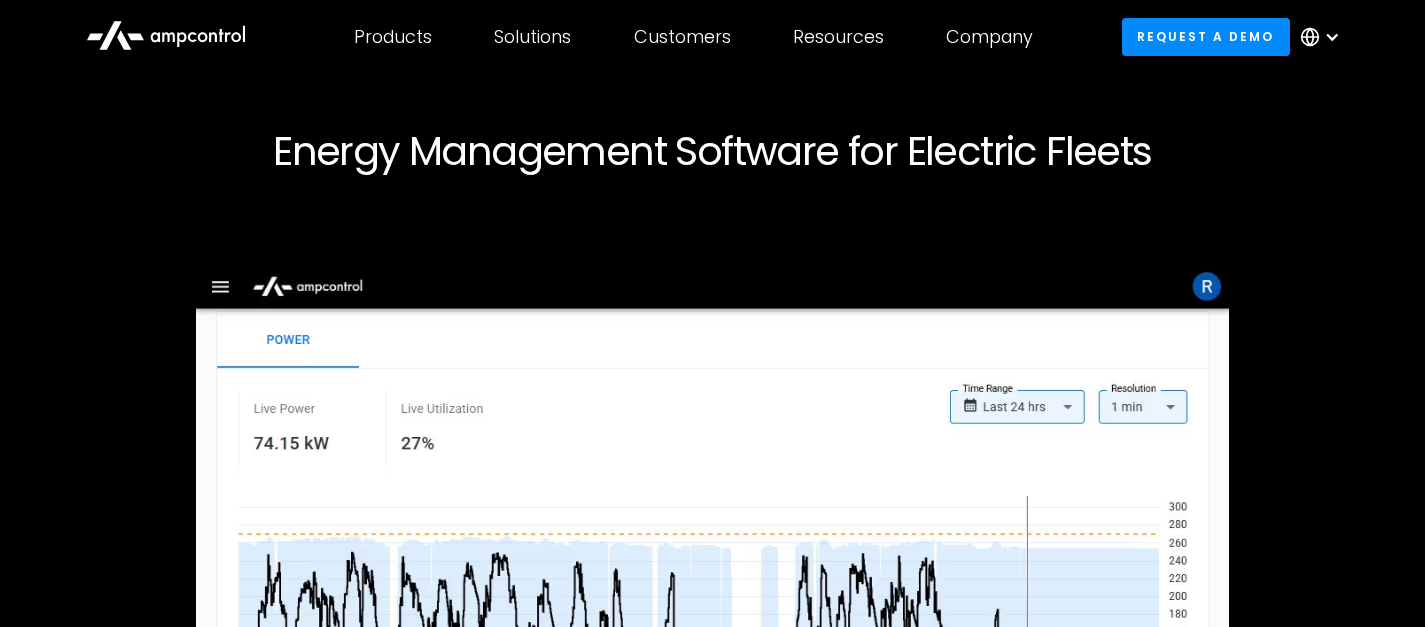 scroll, scrollTop: 0, scrollLeft: 0, axis: both 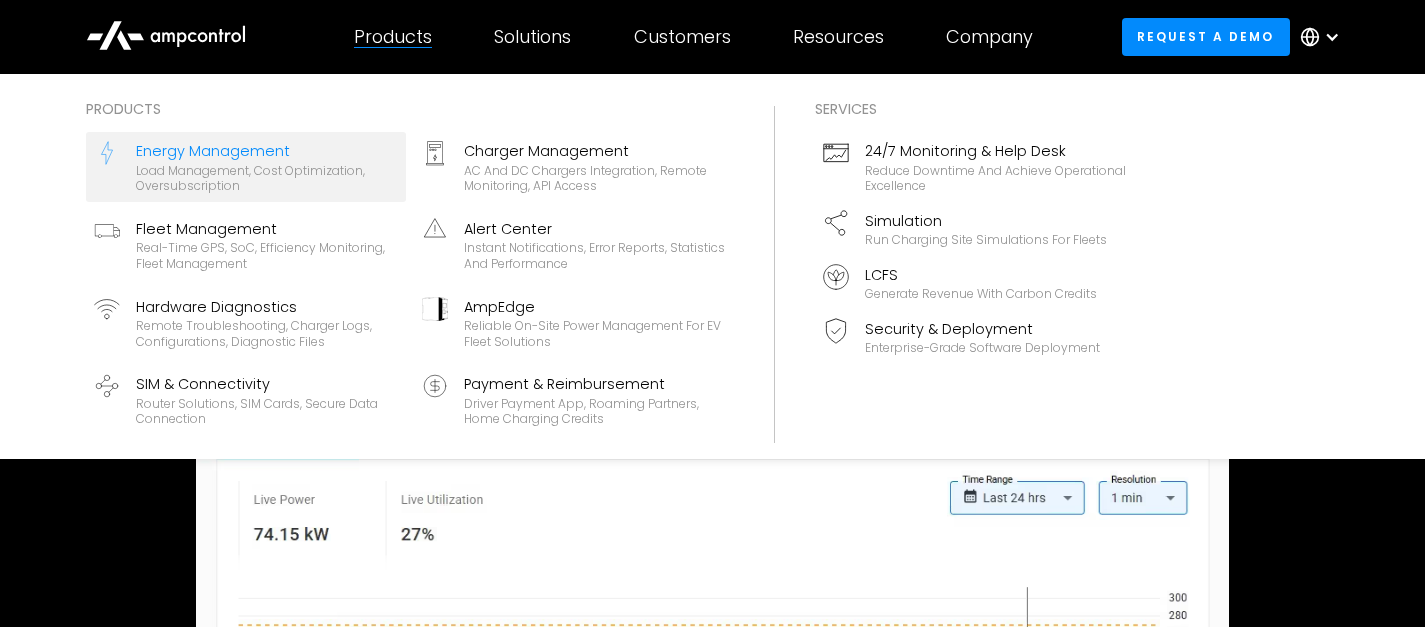 click on "Energy Management" at bounding box center (267, 151) 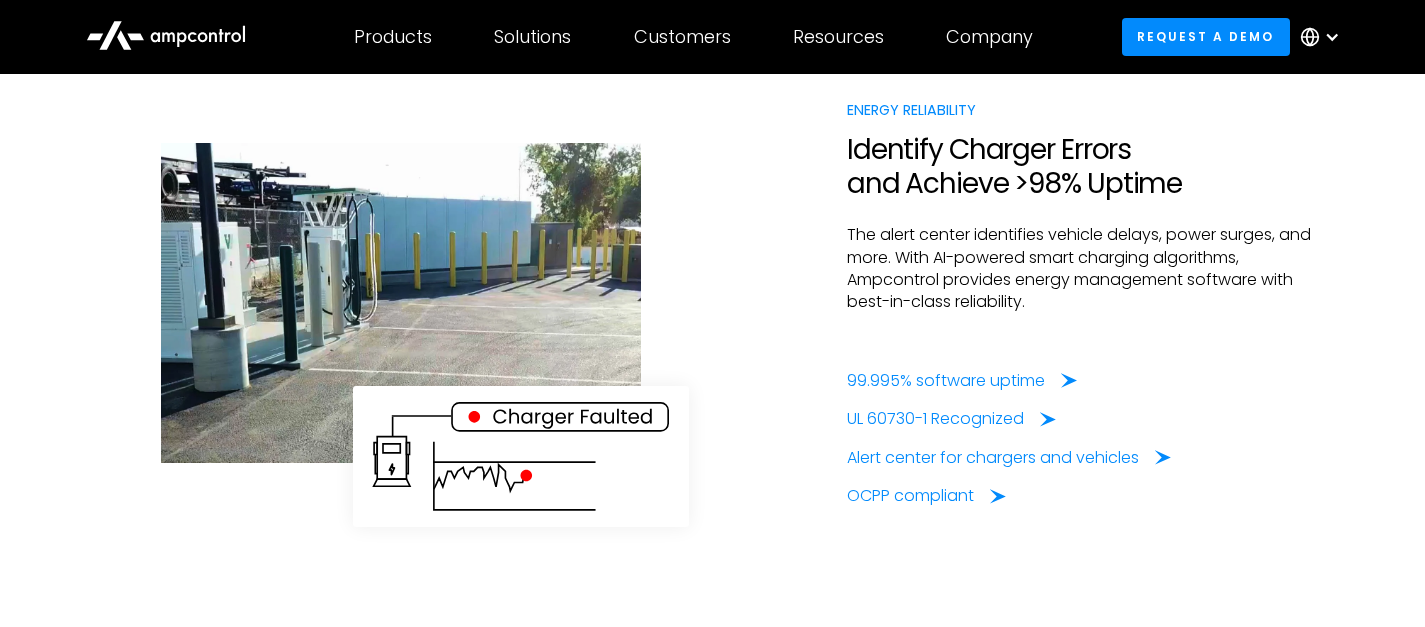 scroll, scrollTop: 4740, scrollLeft: 0, axis: vertical 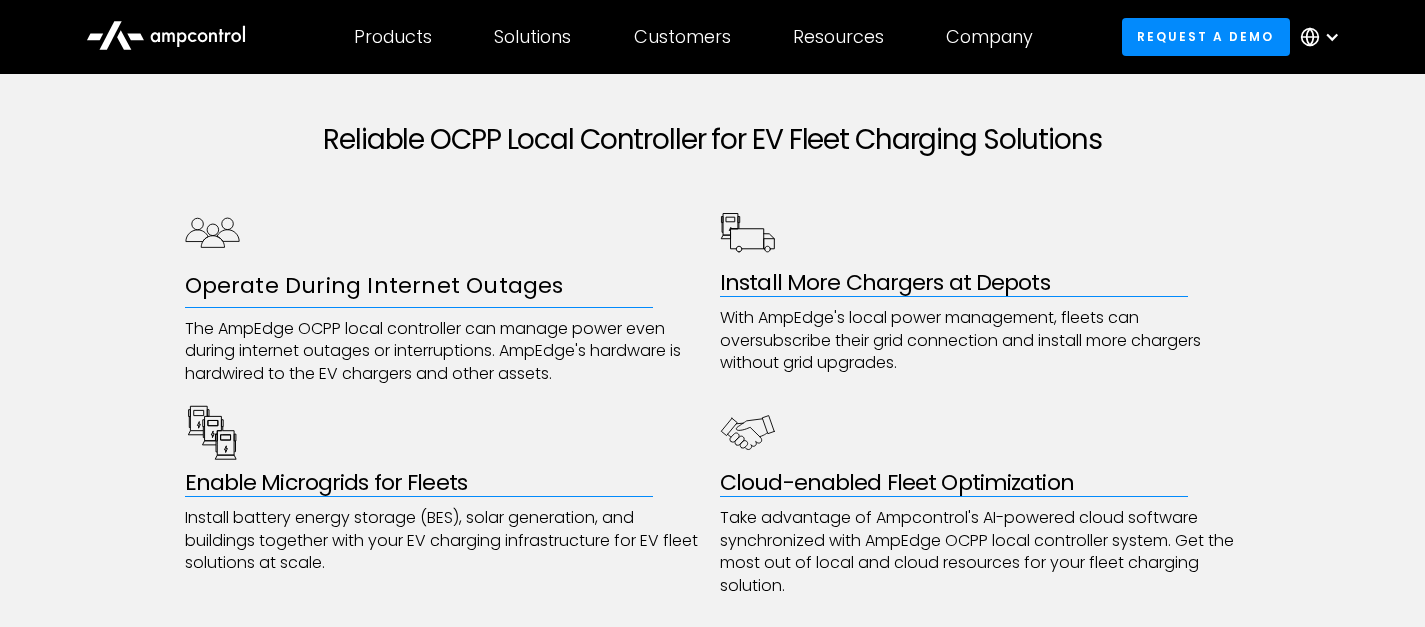 click on "Reliable OCPP Local Controller for EV Fleet Charging Solutions" at bounding box center (713, 140) 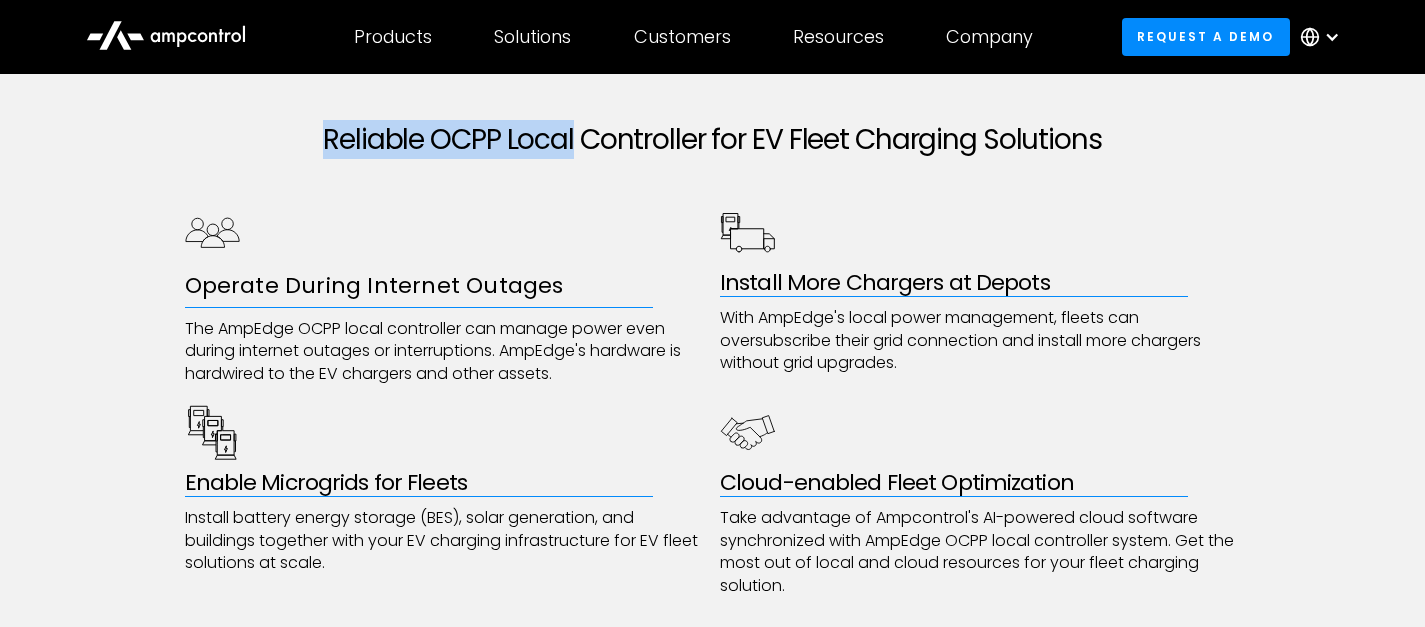 drag, startPoint x: 331, startPoint y: 132, endPoint x: 539, endPoint y: 145, distance: 208.40585 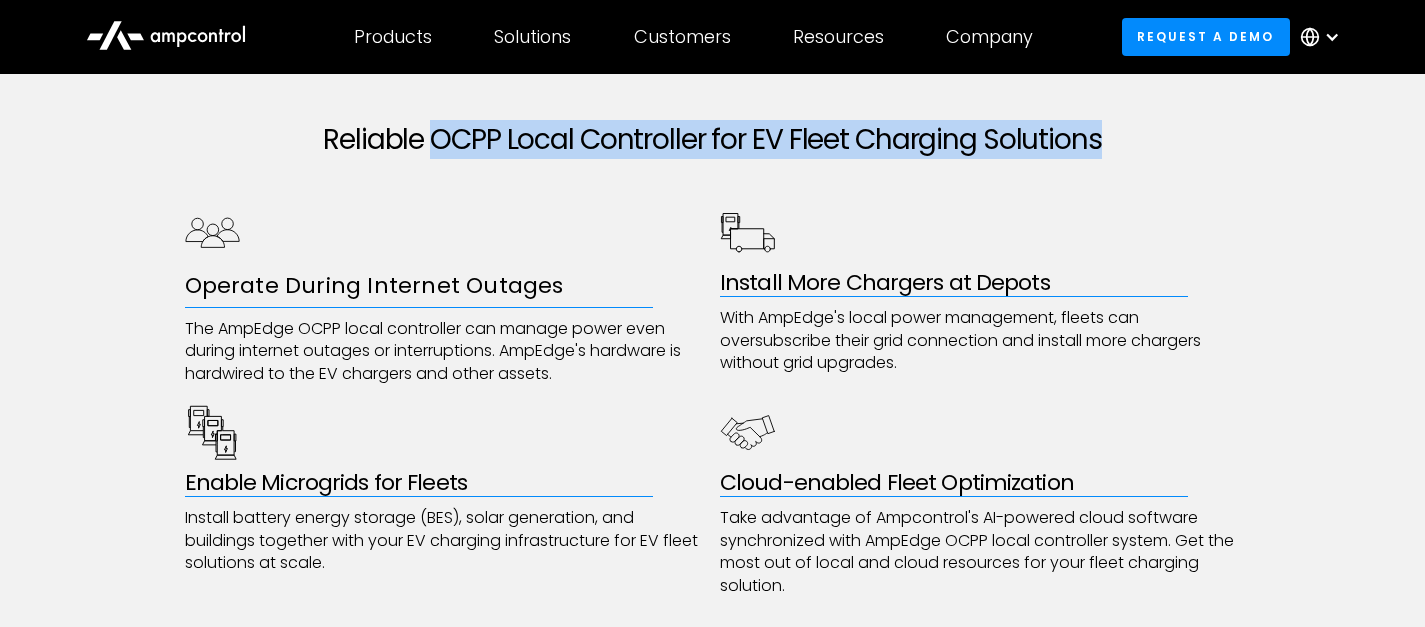 drag, startPoint x: 436, startPoint y: 138, endPoint x: 1130, endPoint y: 129, distance: 694.05835 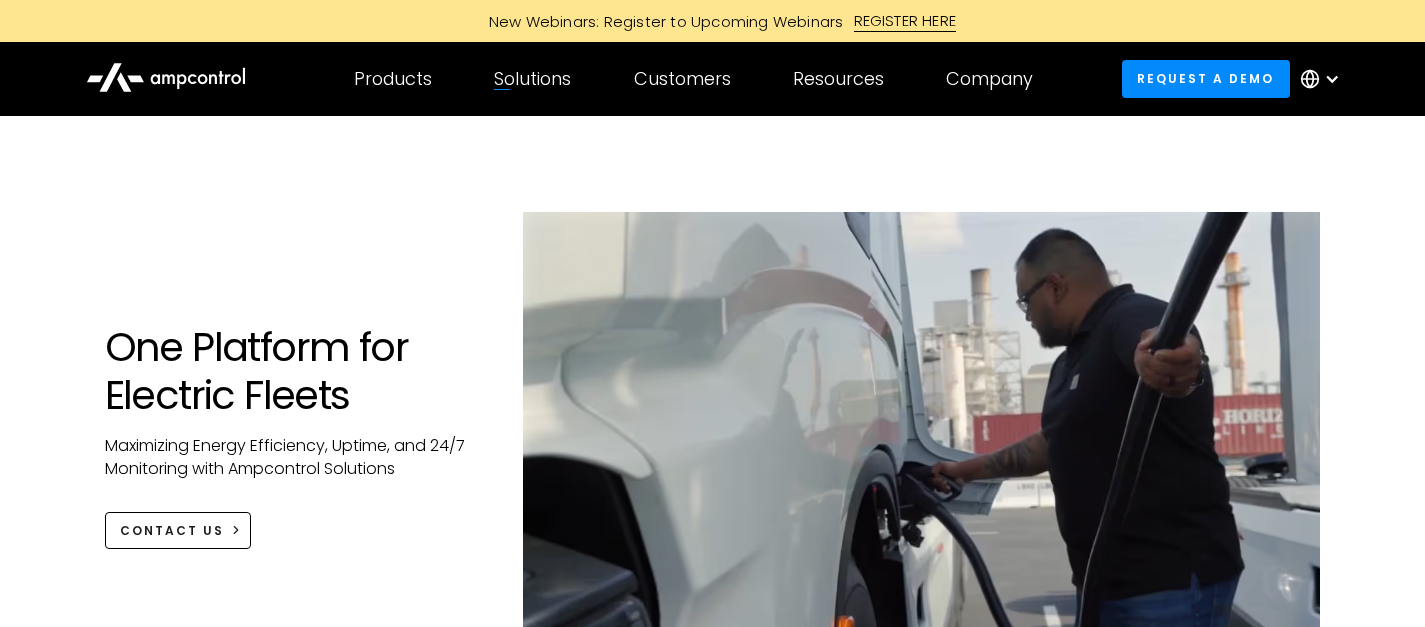 scroll, scrollTop: 0, scrollLeft: 0, axis: both 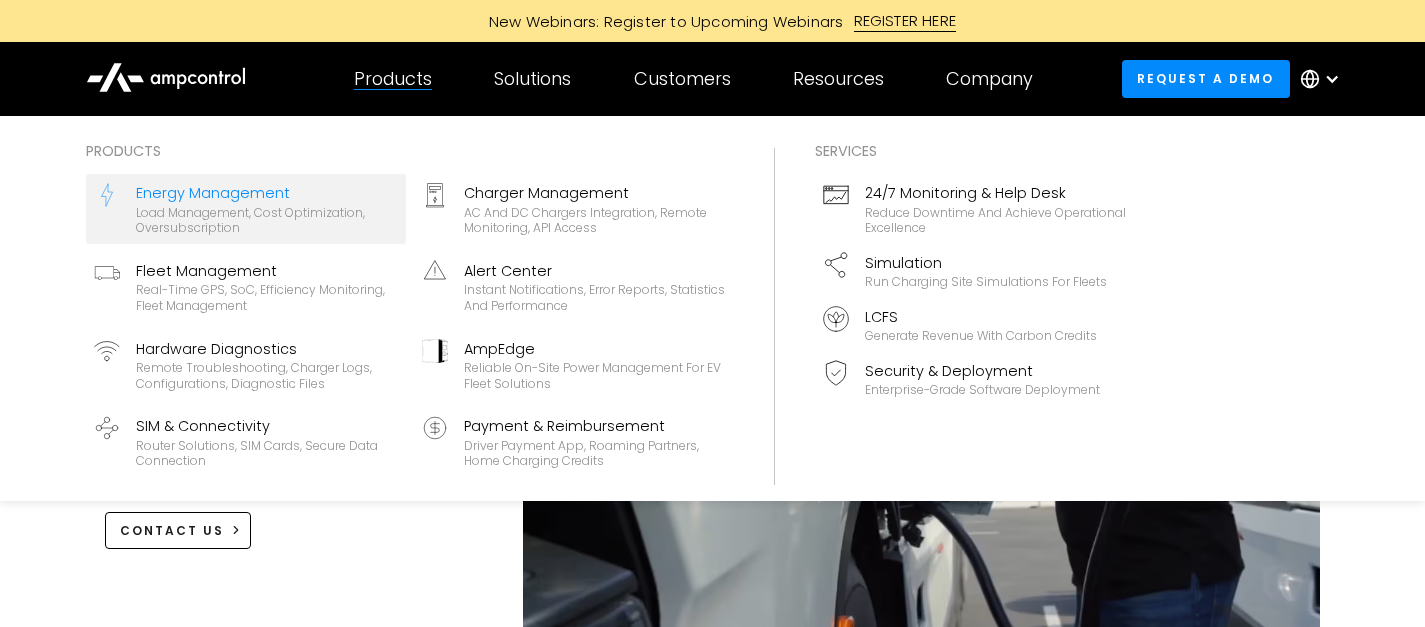 click on "Load management, cost optimization, oversubscription" at bounding box center (267, 220) 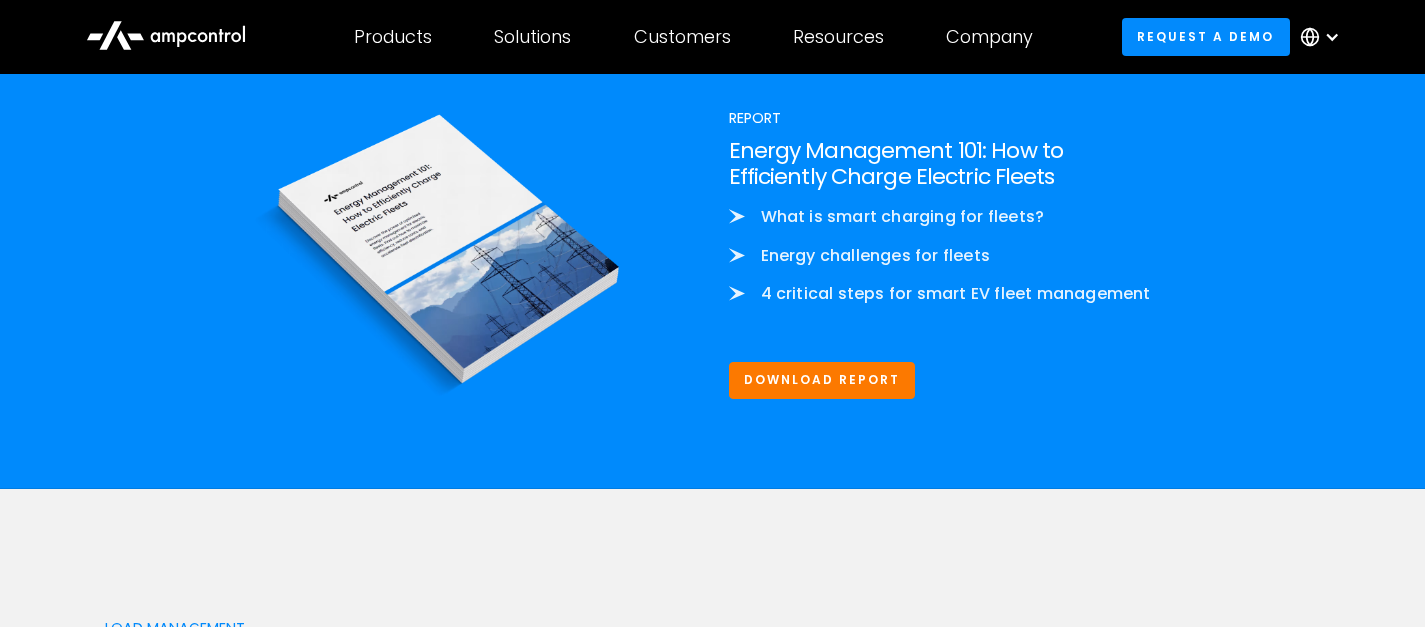 scroll, scrollTop: 2466, scrollLeft: 0, axis: vertical 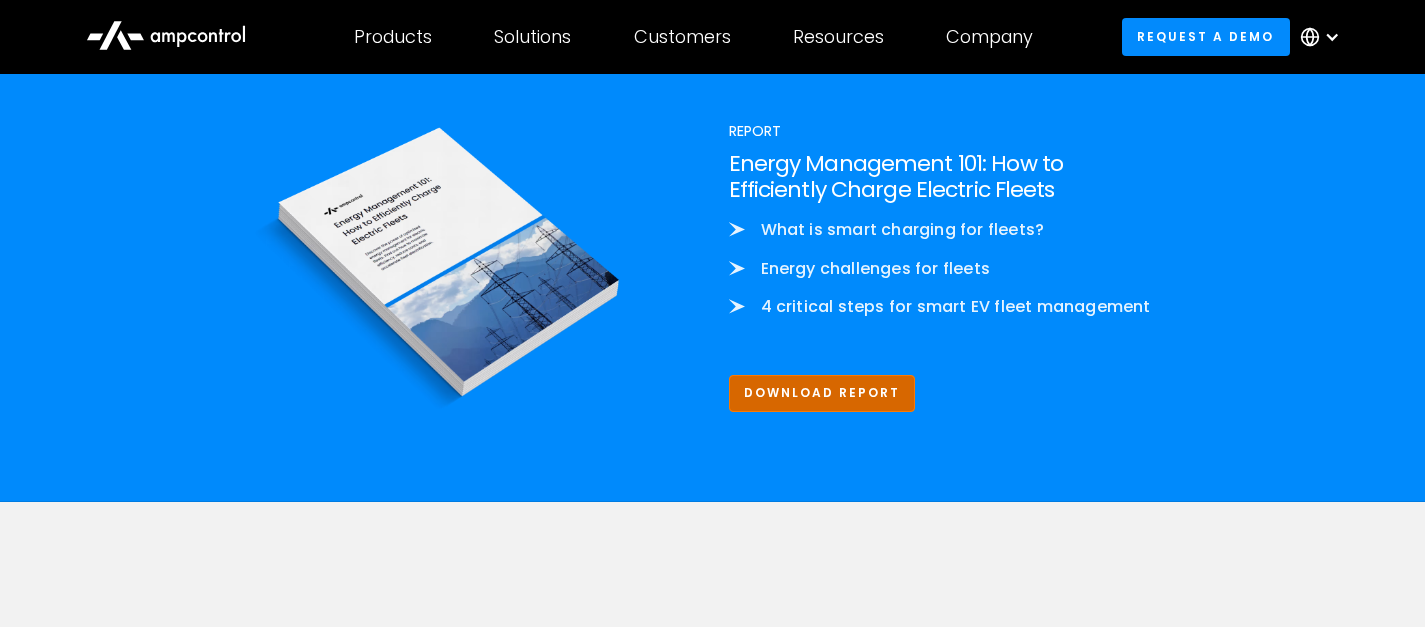 click on "Download Report" at bounding box center [822, 393] 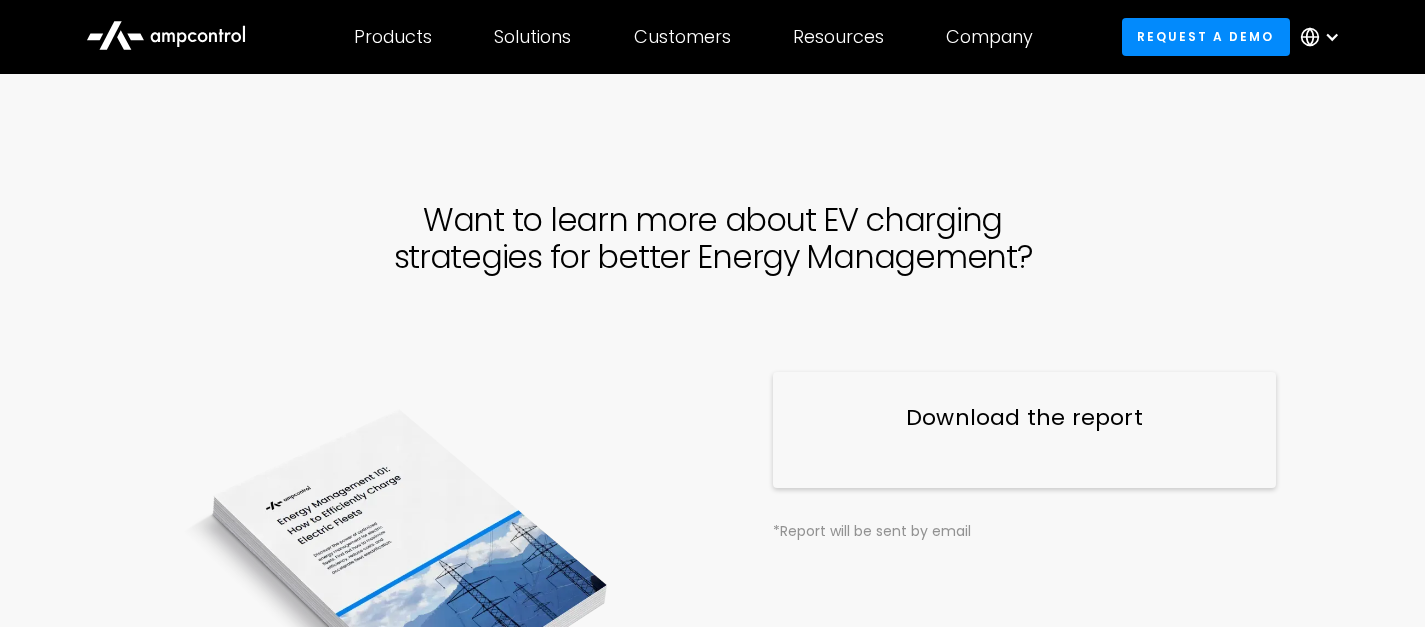 scroll, scrollTop: 0, scrollLeft: 0, axis: both 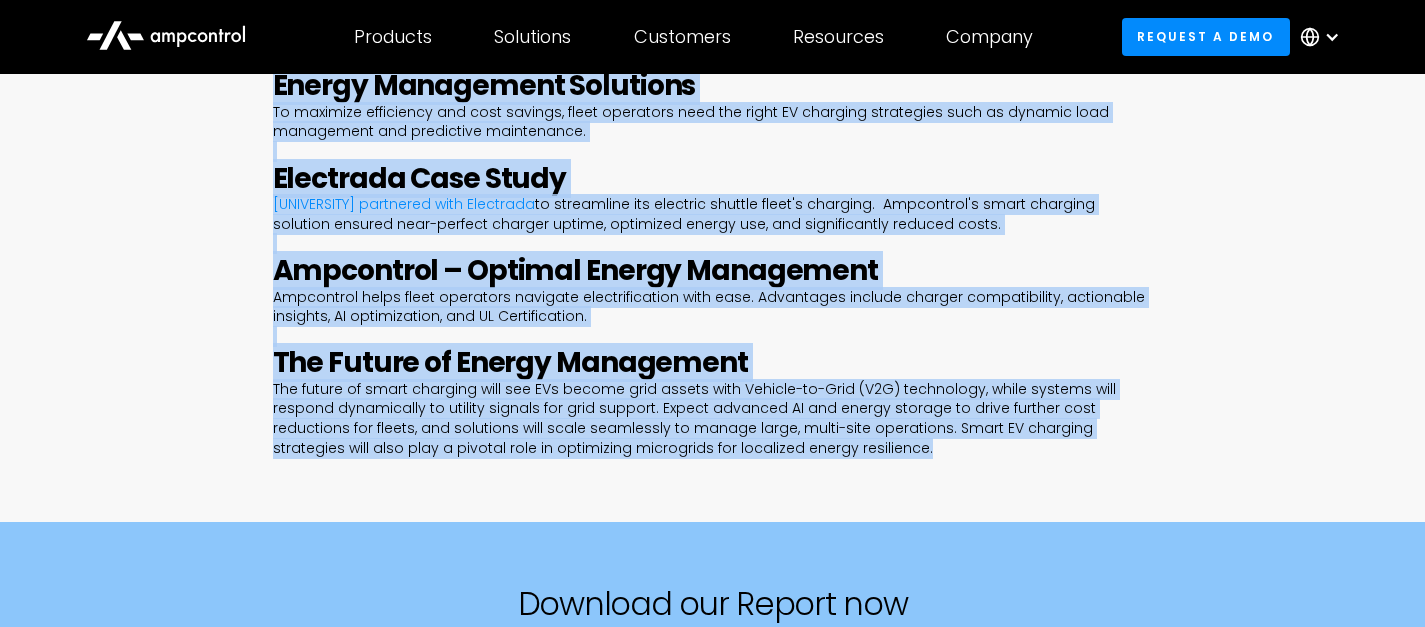 drag, startPoint x: 277, startPoint y: 162, endPoint x: 646, endPoint y: 364, distance: 420.6721 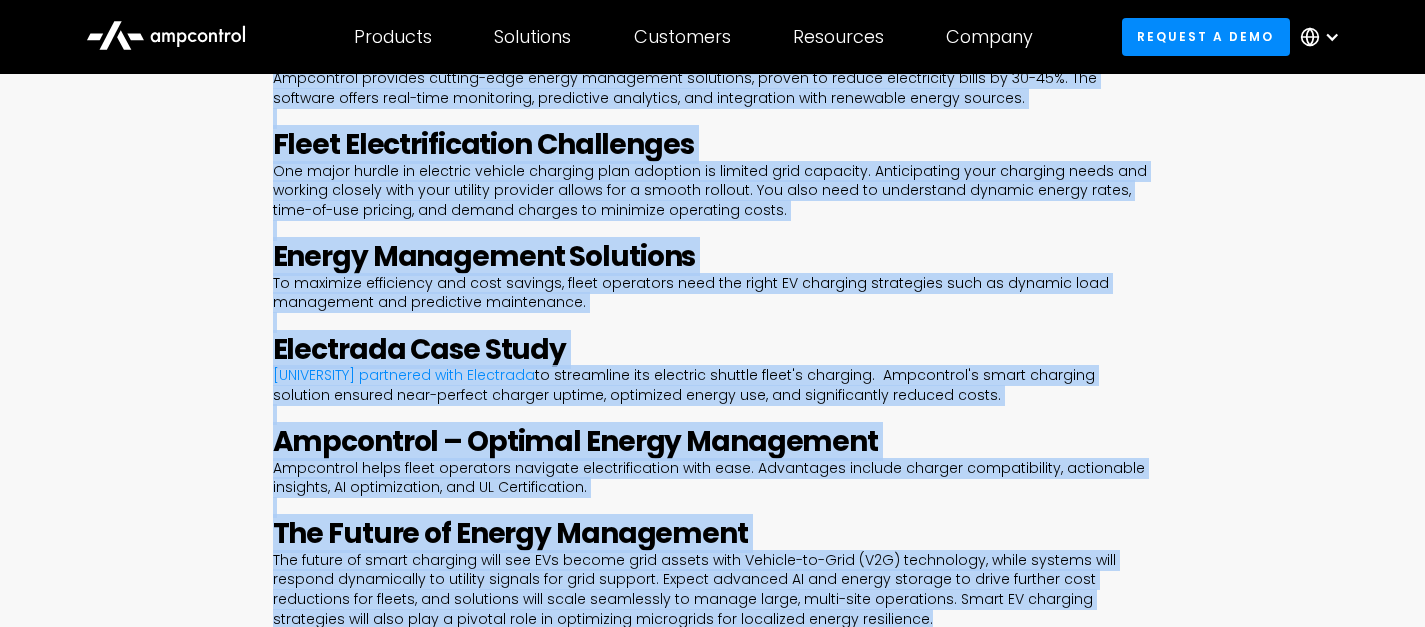 scroll, scrollTop: 1000, scrollLeft: 0, axis: vertical 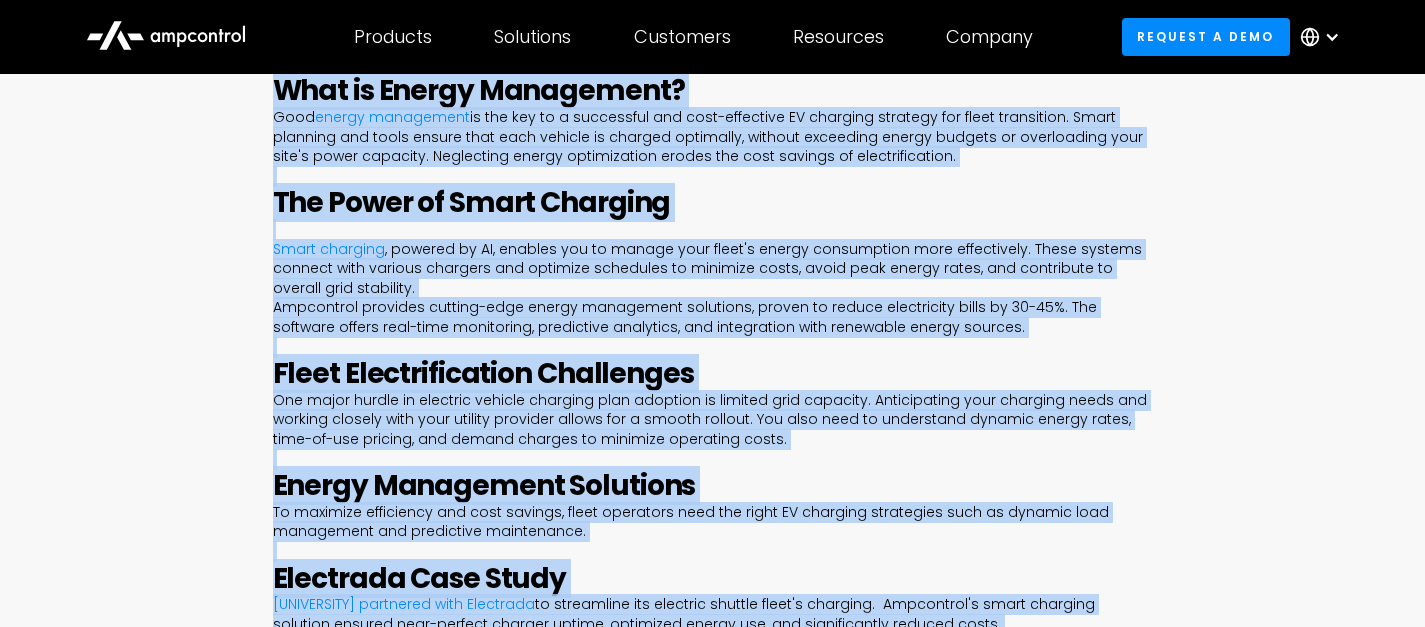click 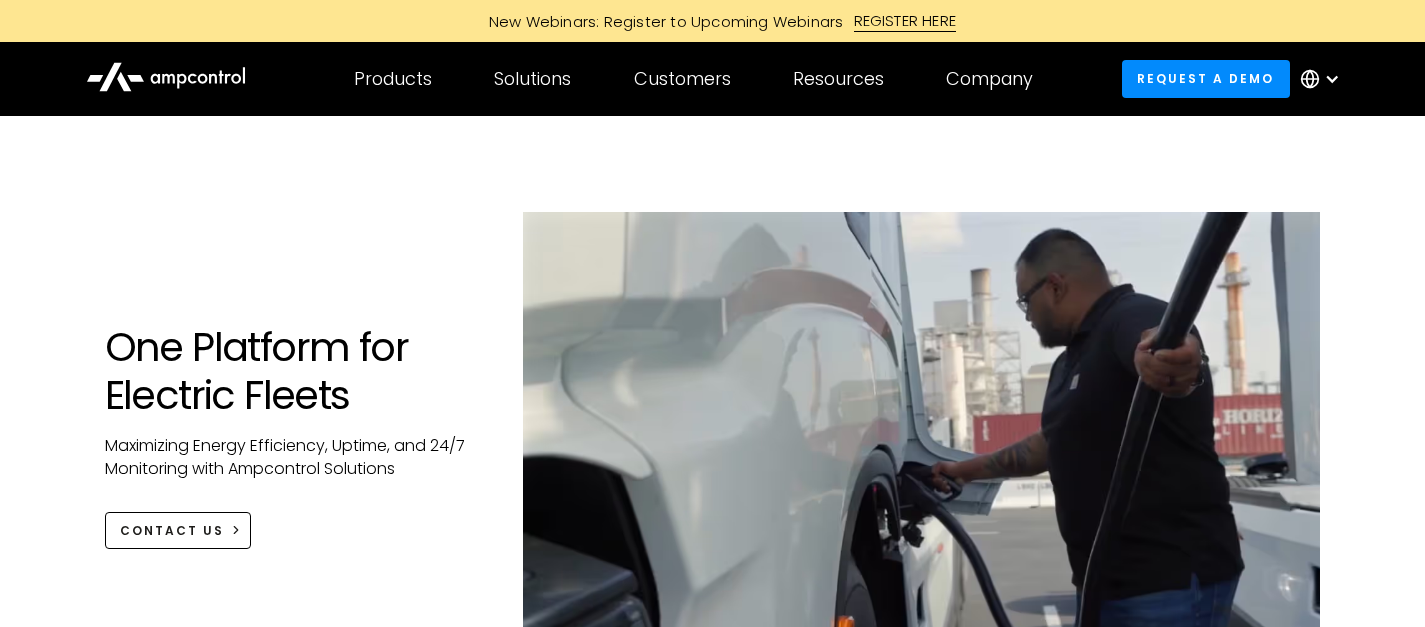scroll, scrollTop: 0, scrollLeft: 0, axis: both 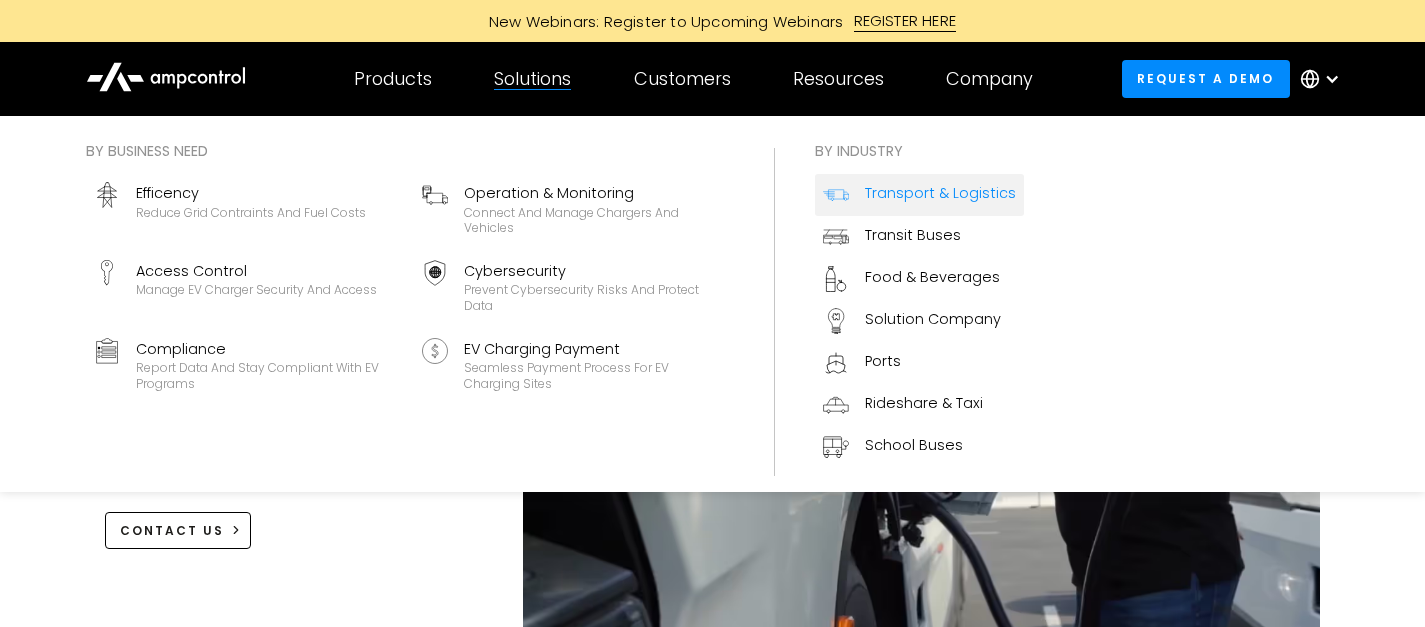 click on "Transport & Logistics" at bounding box center [940, 193] 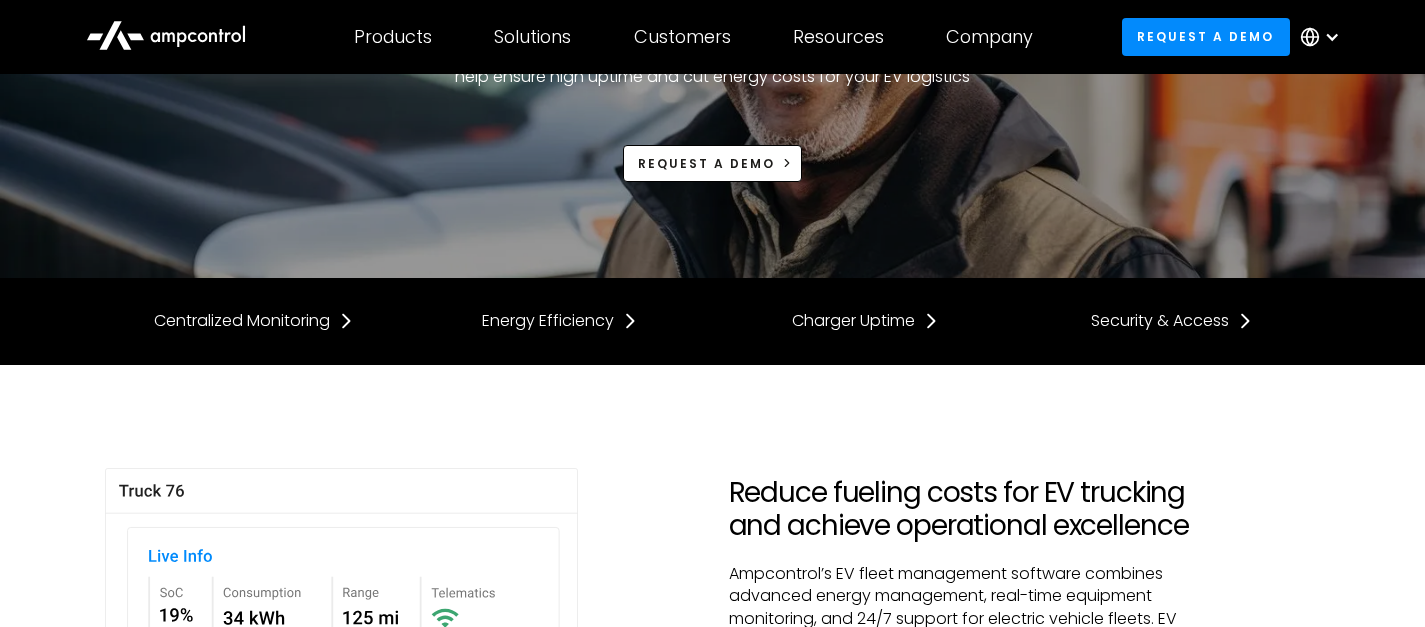 scroll, scrollTop: 255, scrollLeft: 0, axis: vertical 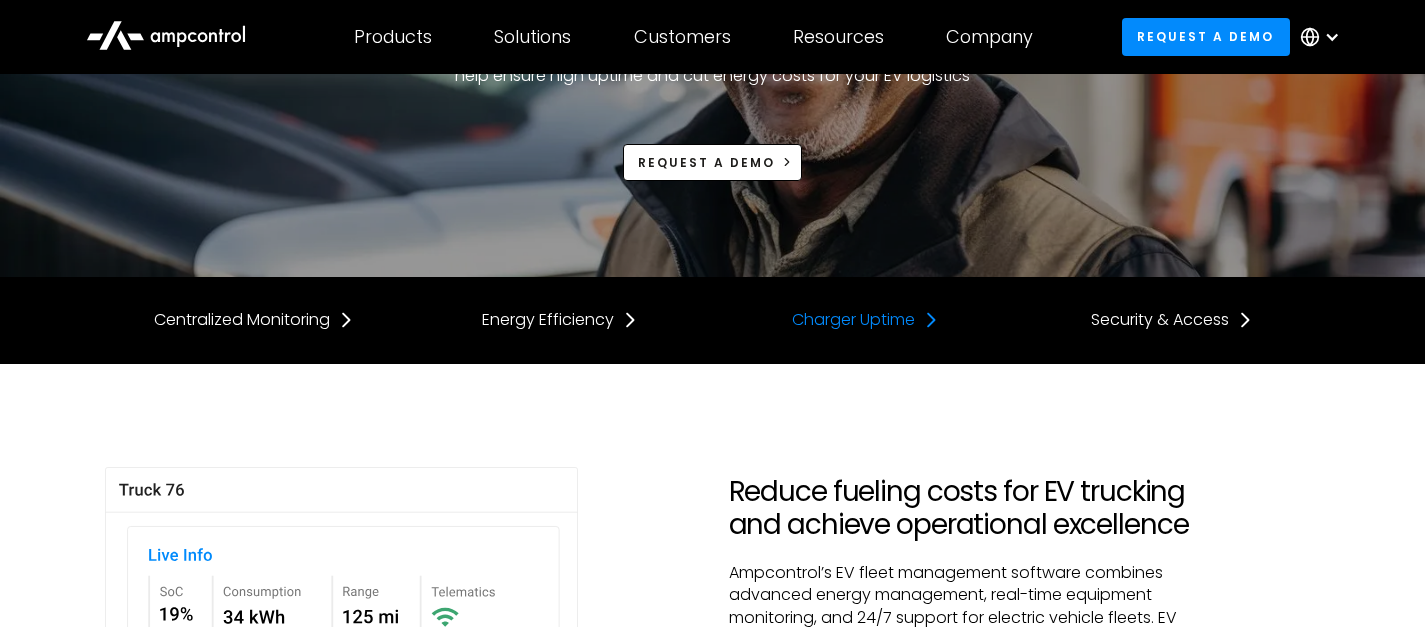 click on "Charger Uptime" at bounding box center [853, 320] 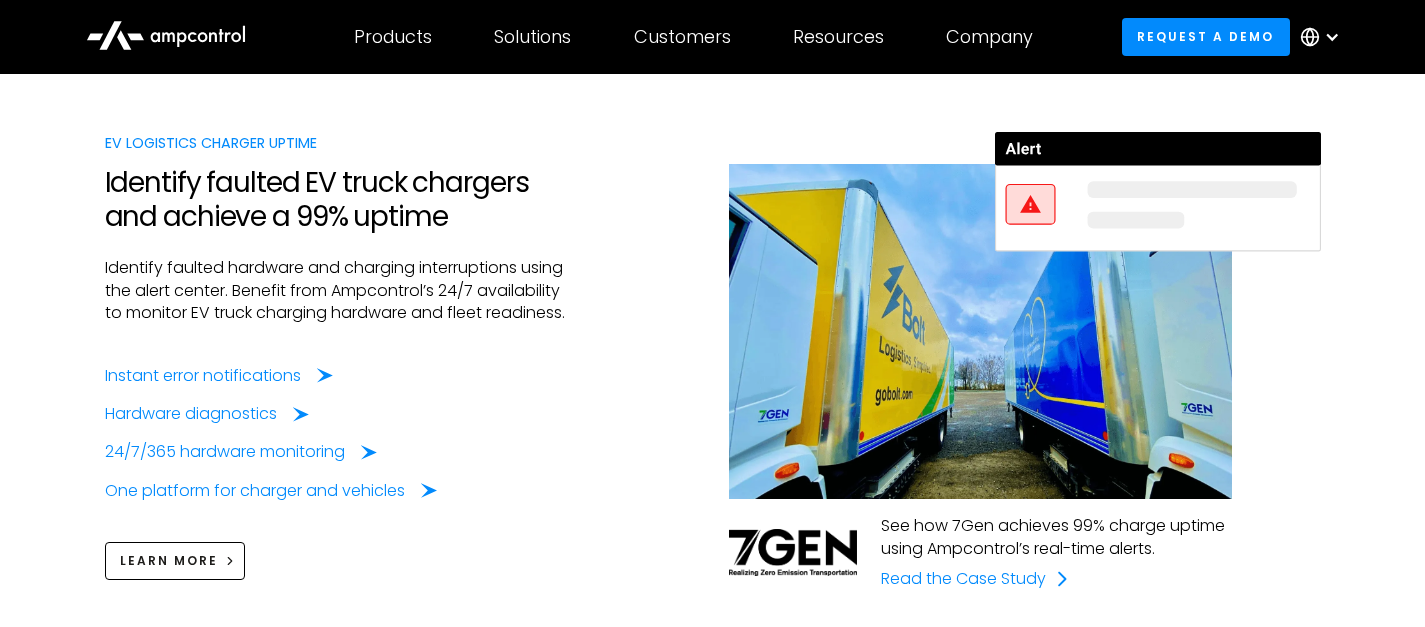 scroll, scrollTop: 3119, scrollLeft: 0, axis: vertical 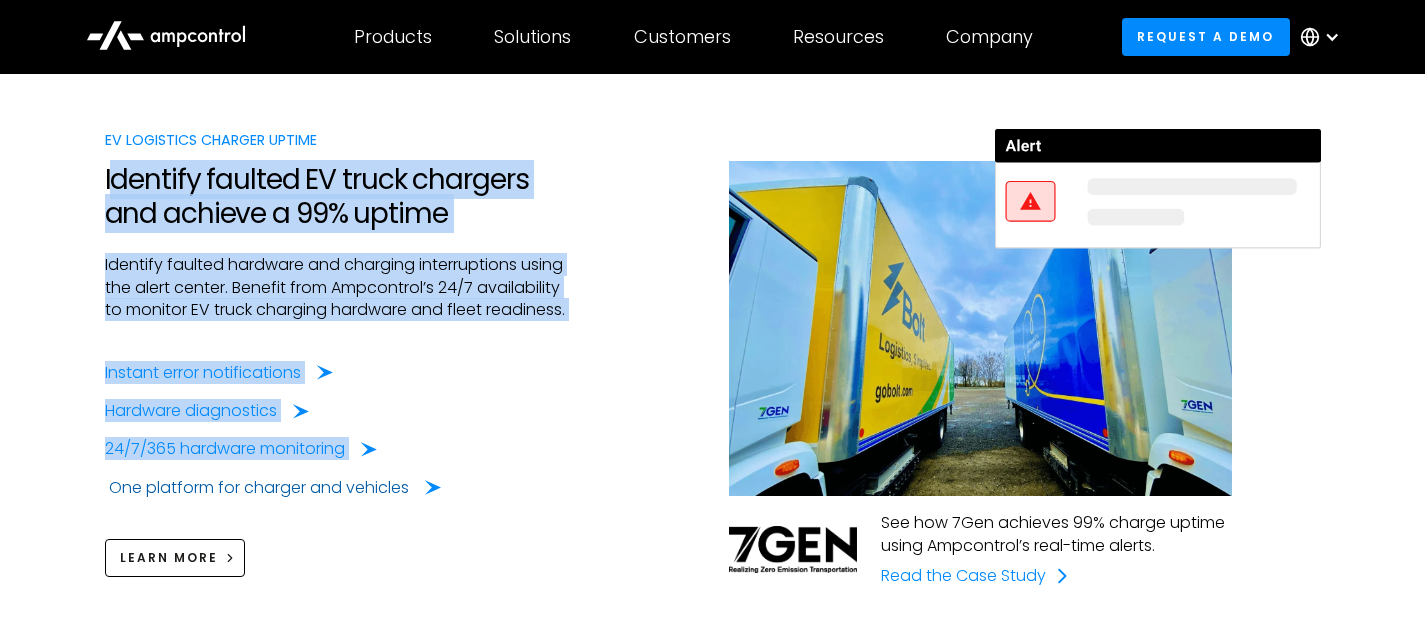 drag, startPoint x: 107, startPoint y: 176, endPoint x: 424, endPoint y: 484, distance: 441.98755 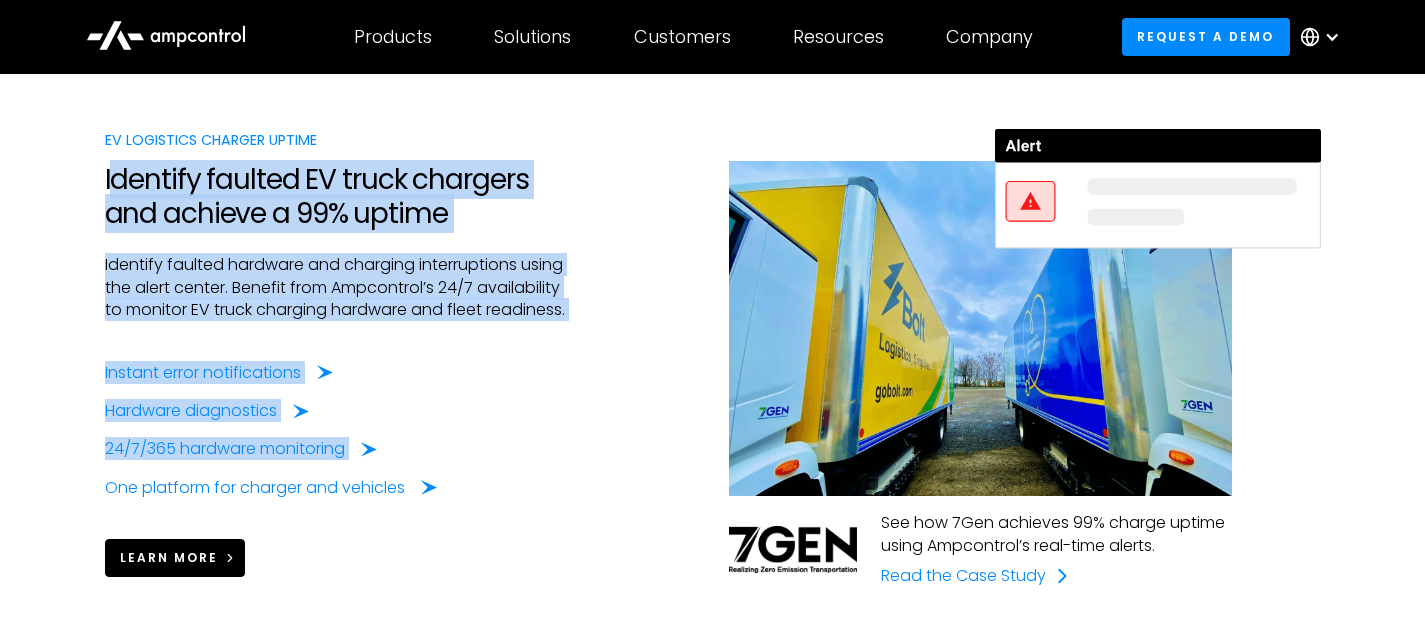 click 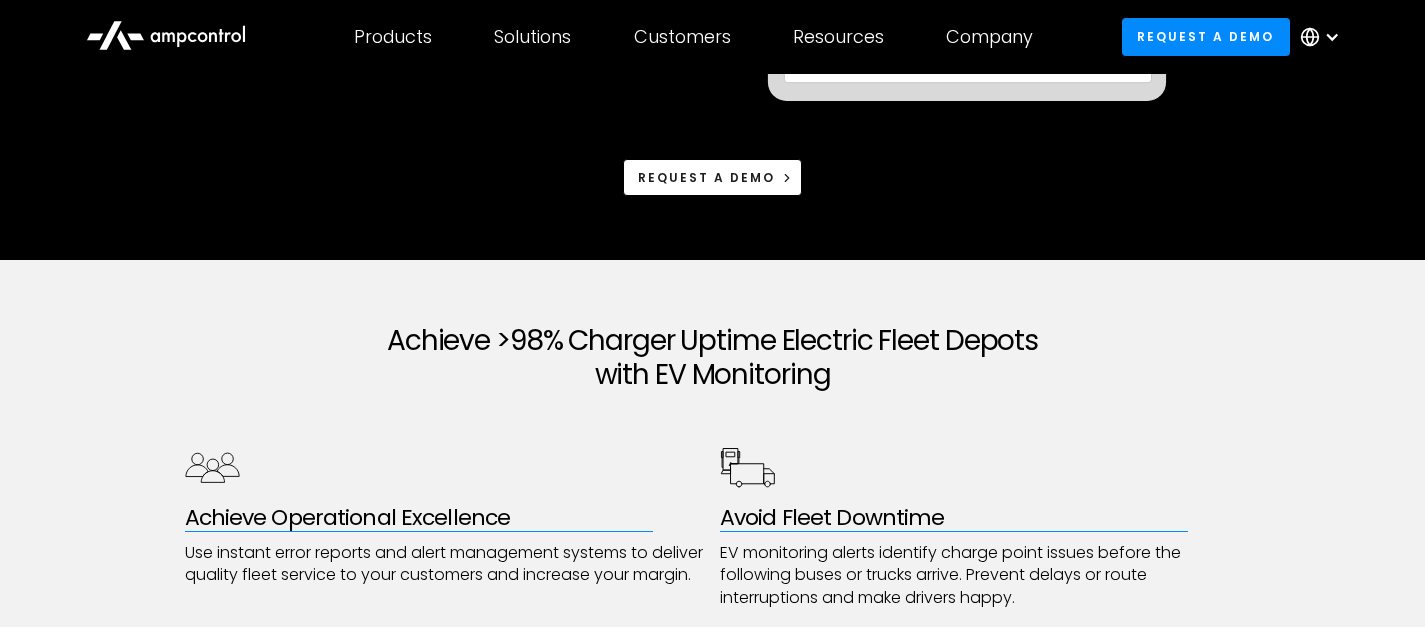 scroll, scrollTop: 1078, scrollLeft: 0, axis: vertical 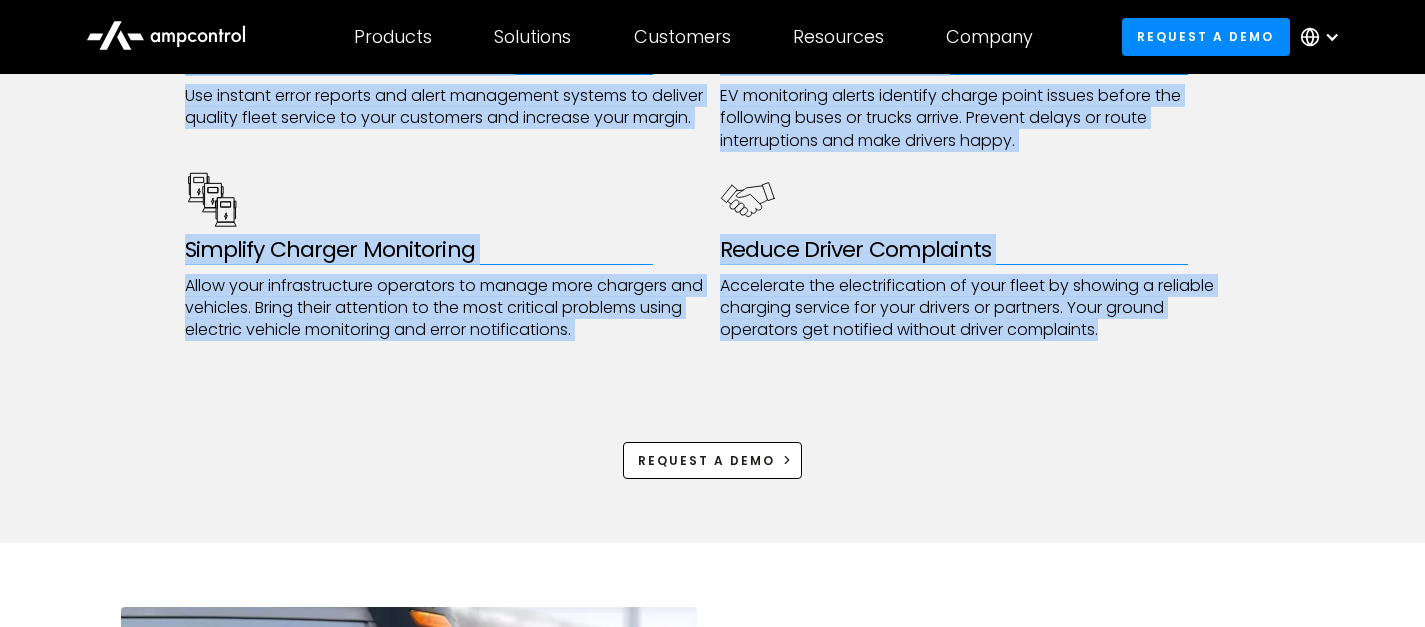 drag, startPoint x: 392, startPoint y: 162, endPoint x: 1116, endPoint y: 339, distance: 745.3221 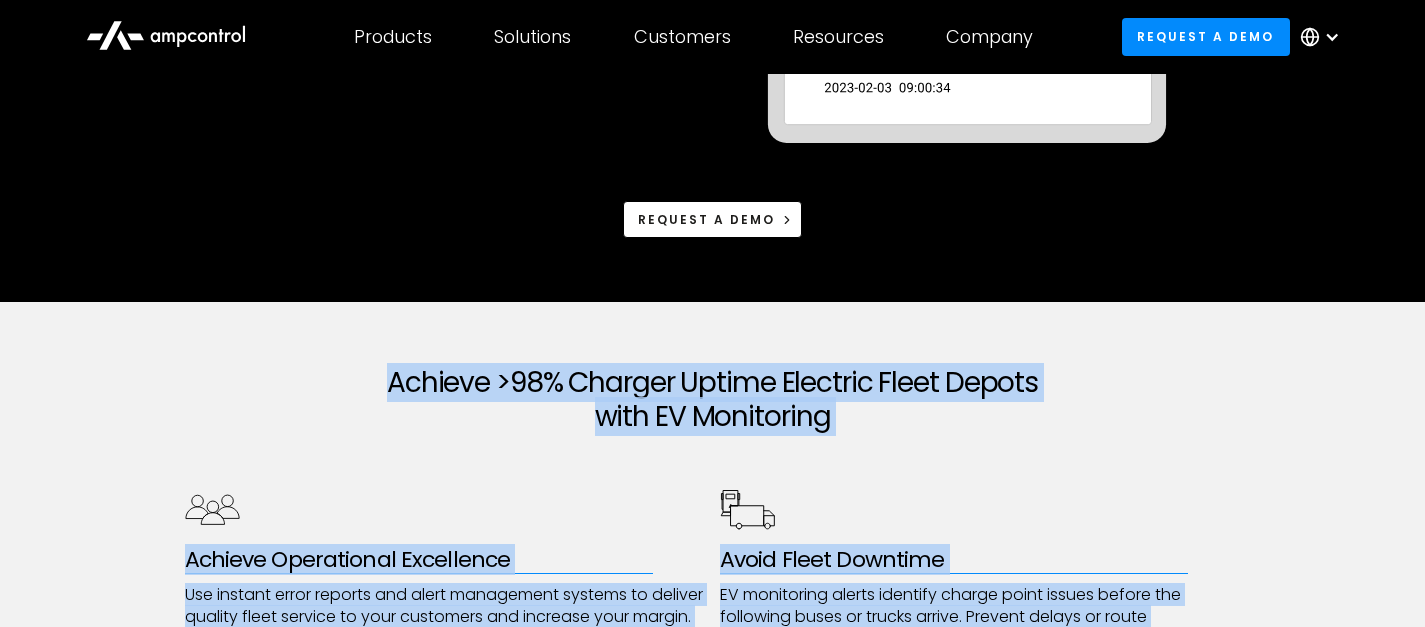 scroll, scrollTop: 872, scrollLeft: 0, axis: vertical 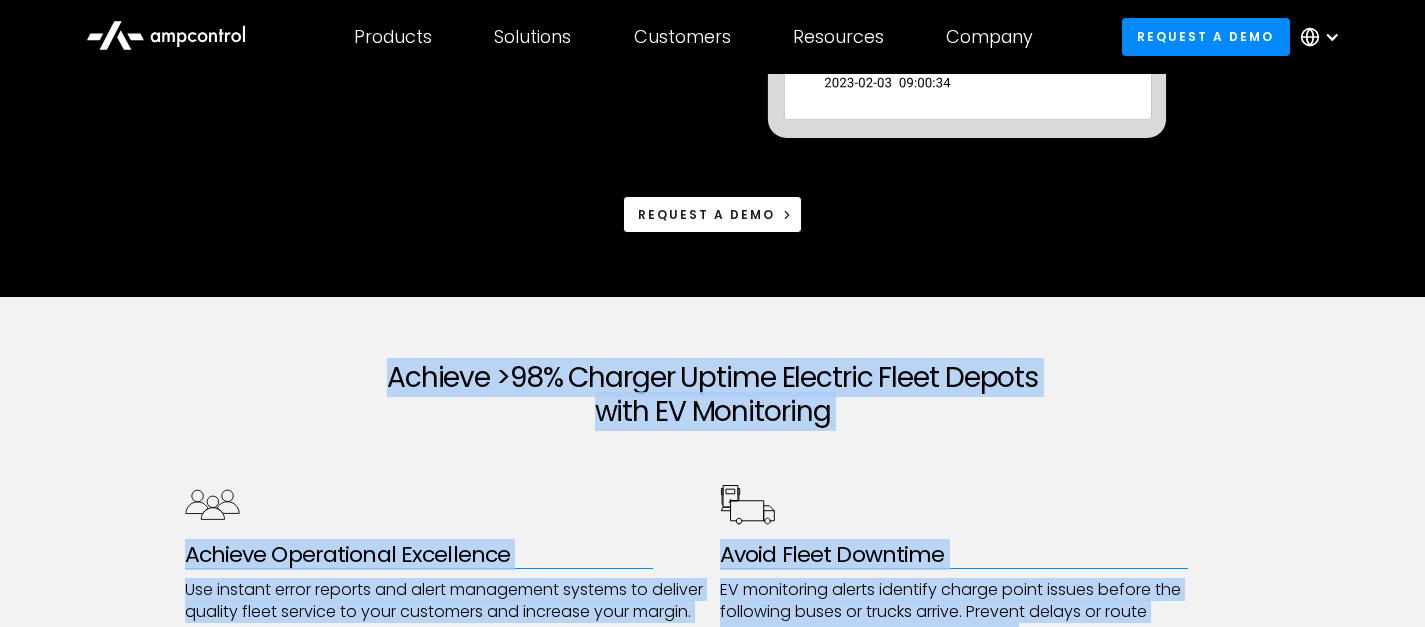 click on "Achieve >98% Charger Uptime Electric Fleet Depots with EV Monitoring" at bounding box center [713, 394] 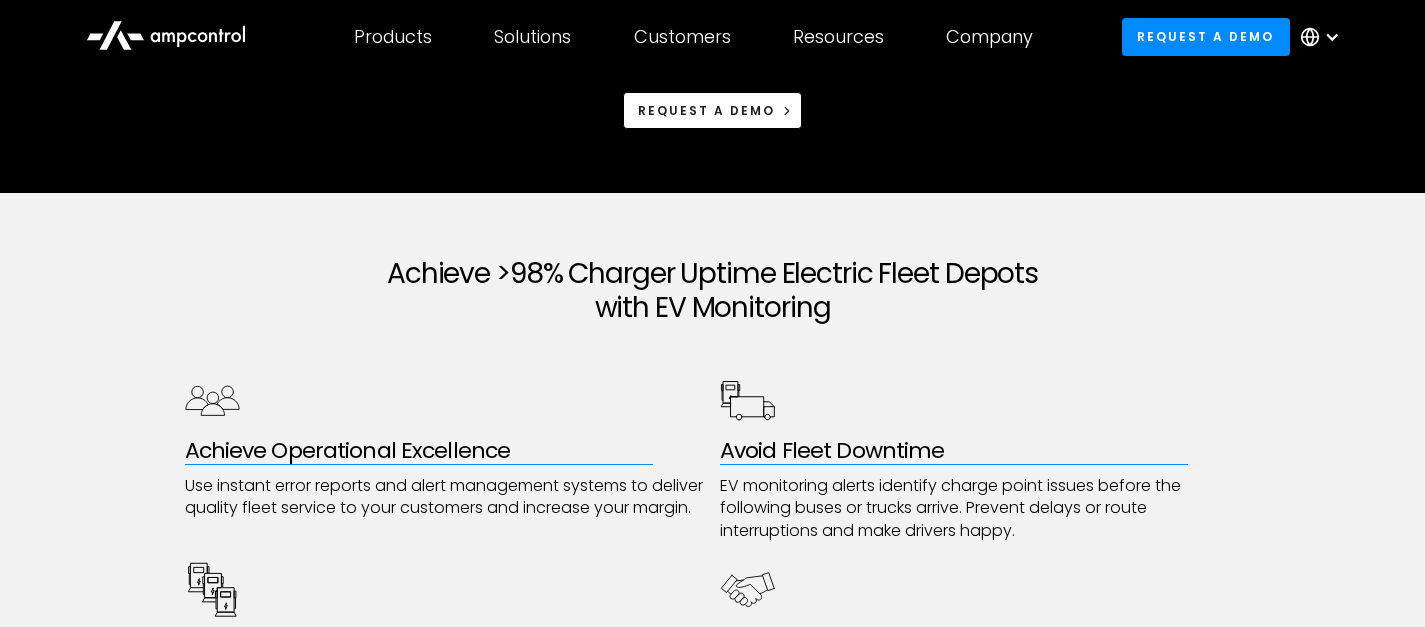 scroll, scrollTop: 973, scrollLeft: 0, axis: vertical 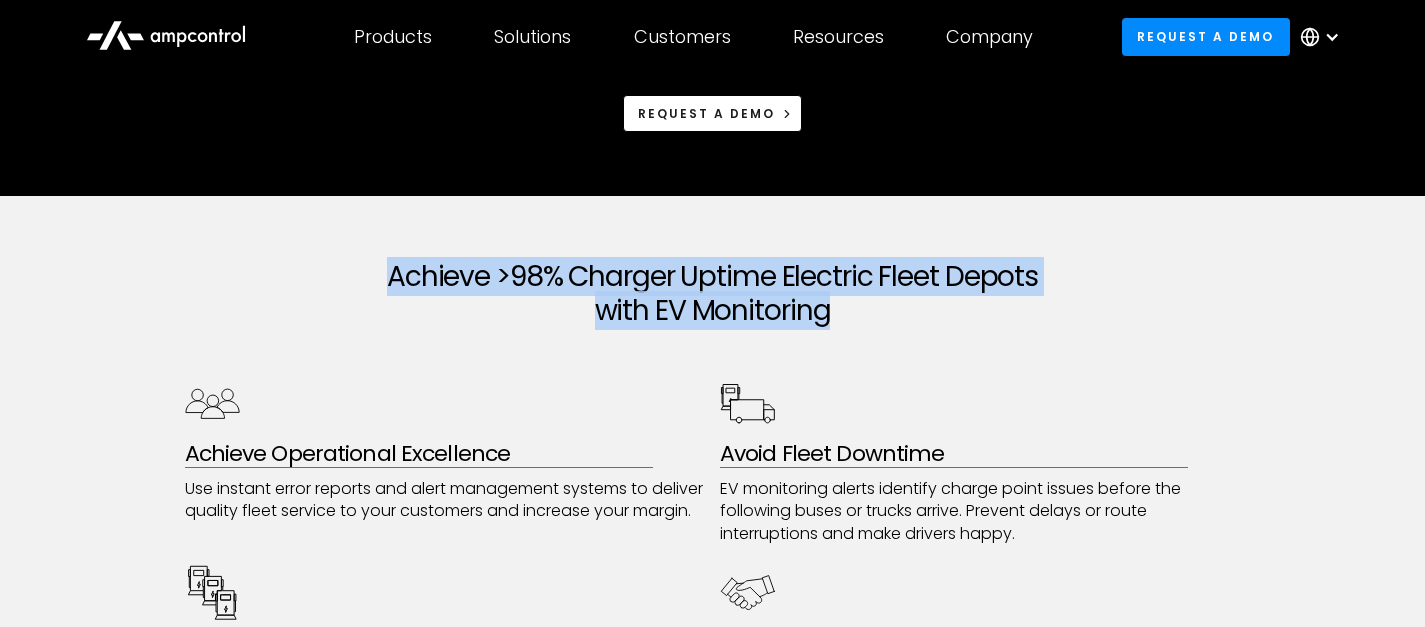 drag, startPoint x: 835, startPoint y: 322, endPoint x: 385, endPoint y: 263, distance: 453.8513 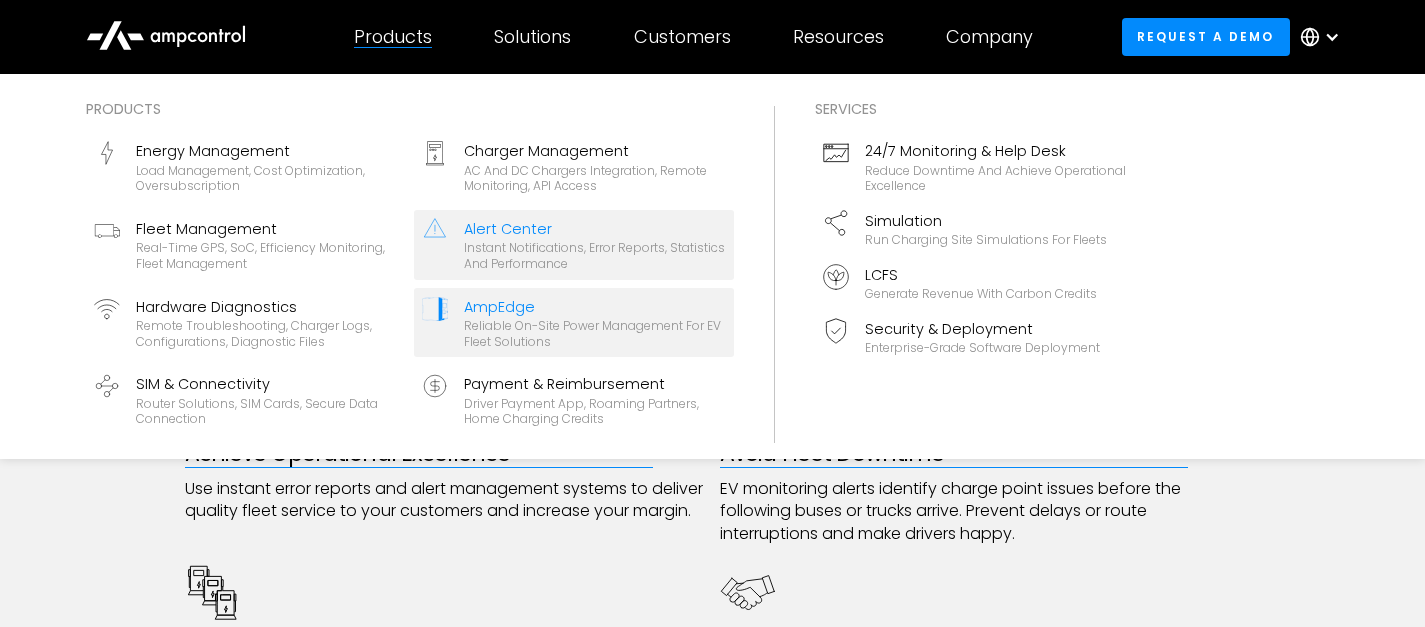 click on "AmpEdge" at bounding box center [595, 307] 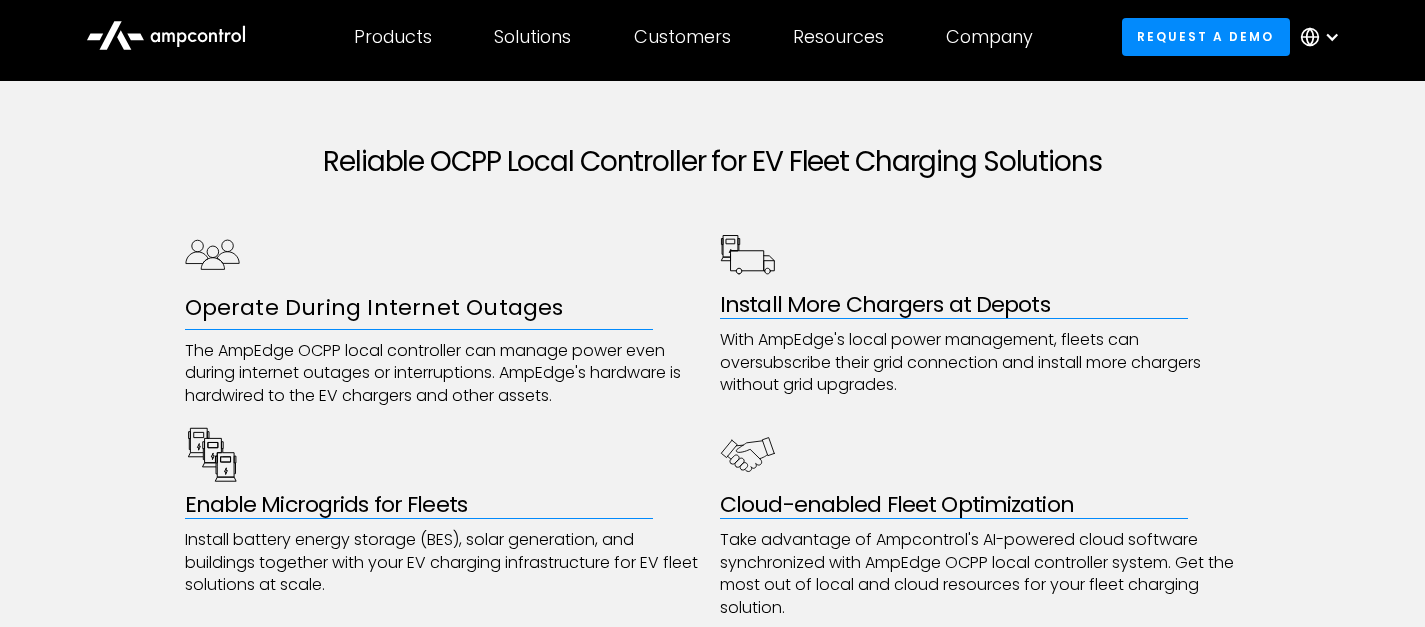 scroll, scrollTop: 1085, scrollLeft: 0, axis: vertical 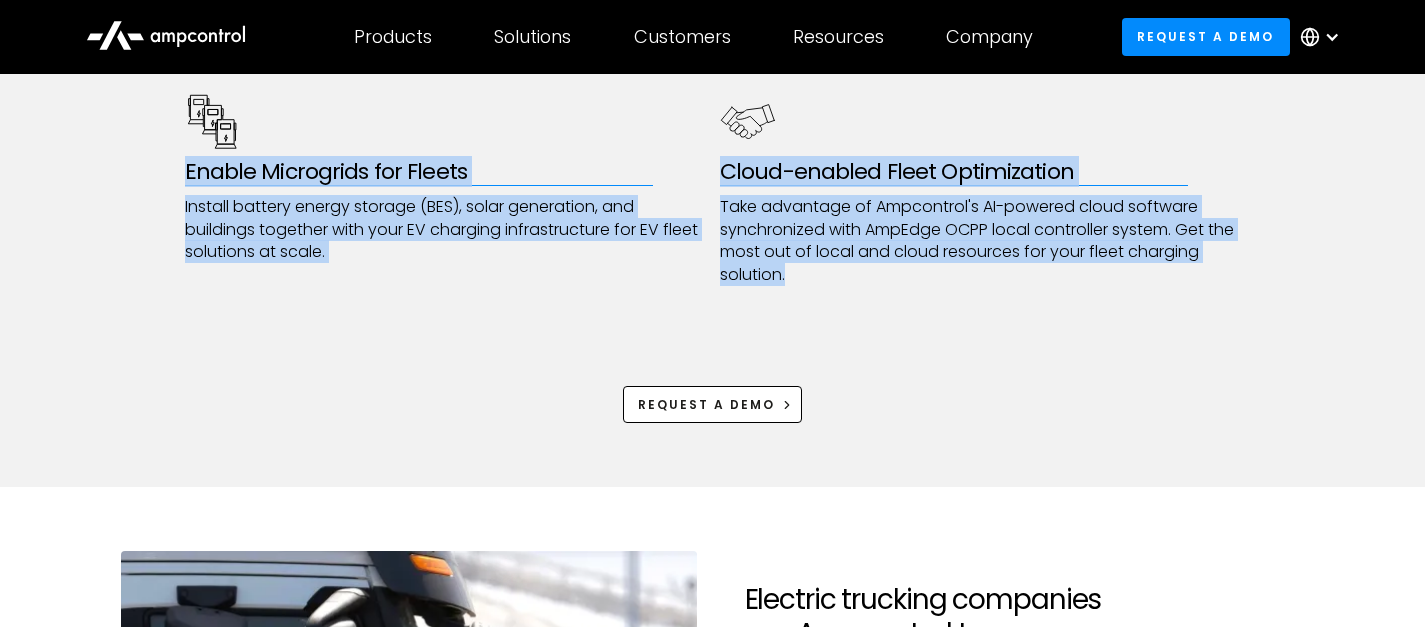 drag, startPoint x: 325, startPoint y: 160, endPoint x: 1231, endPoint y: 269, distance: 912.53326 